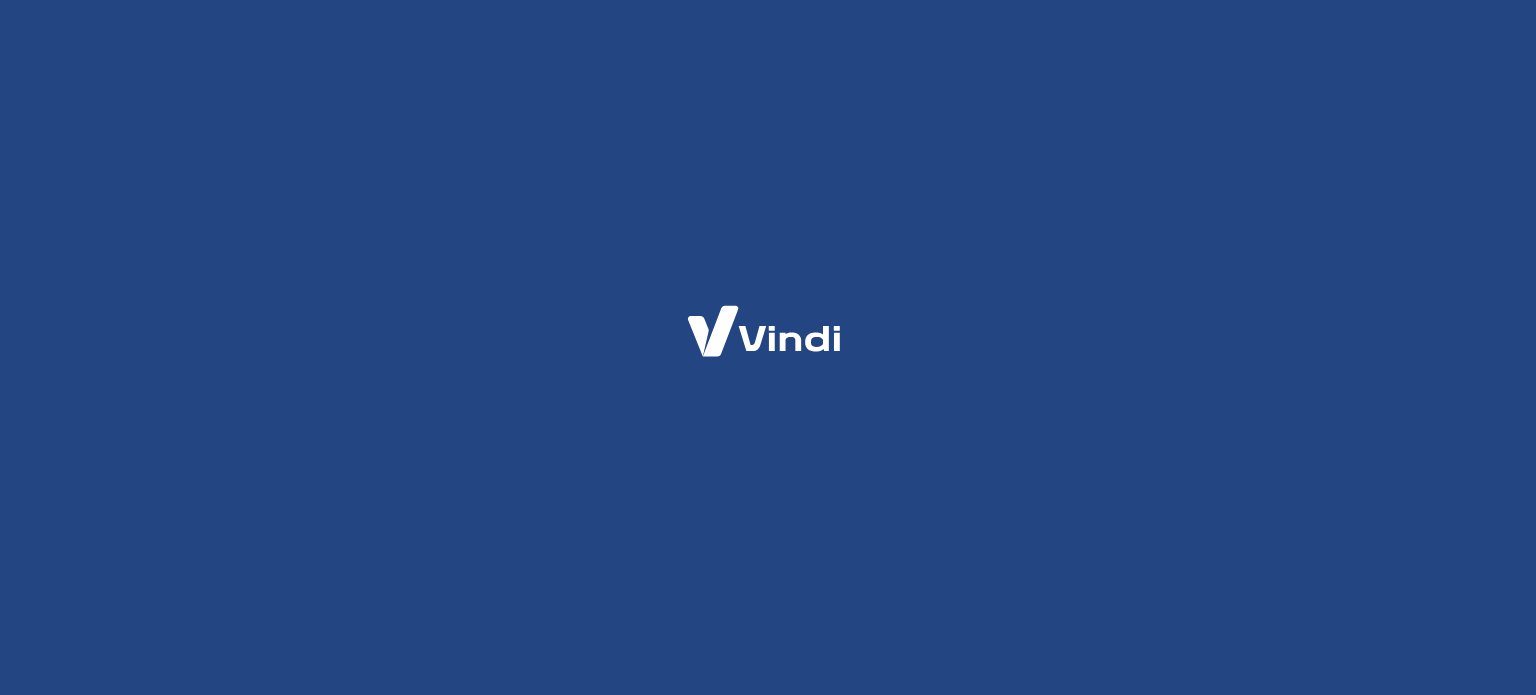 scroll, scrollTop: 0, scrollLeft: 0, axis: both 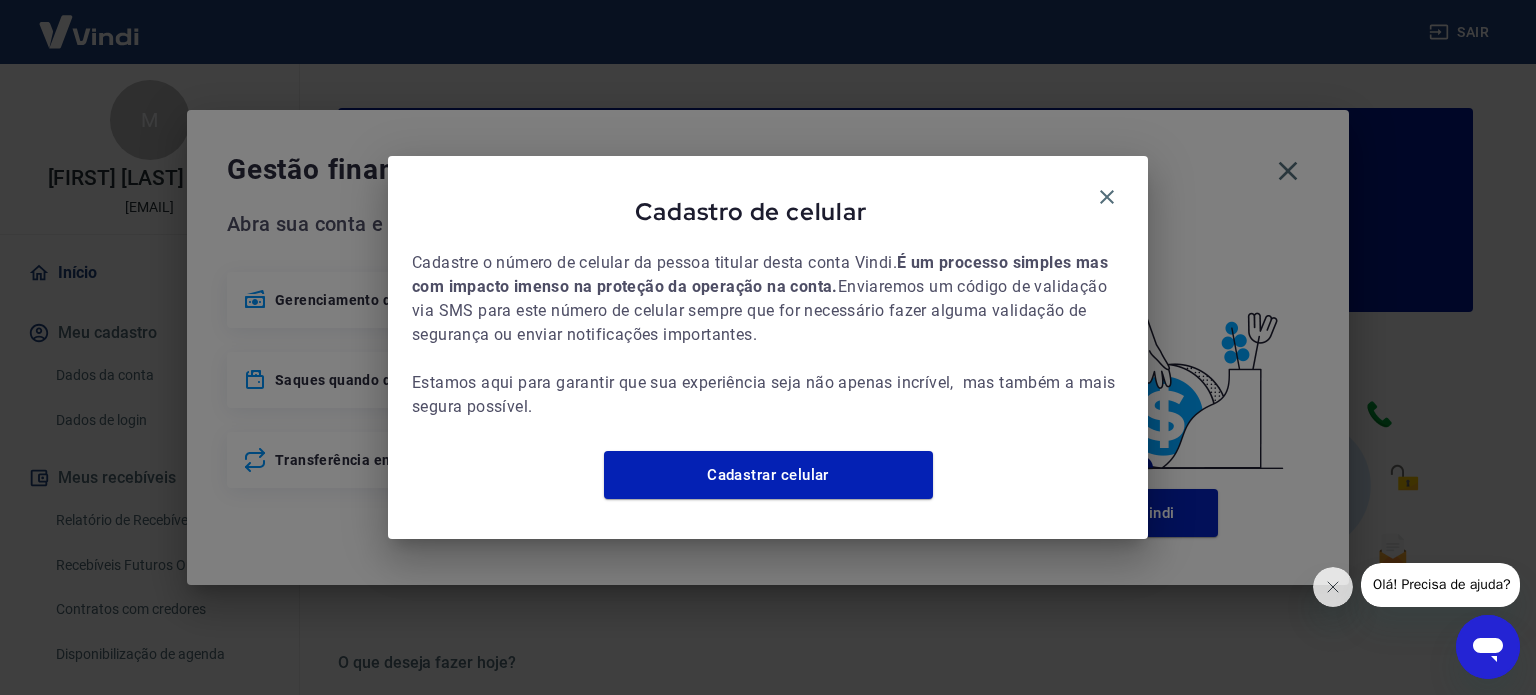 drag, startPoint x: 1117, startPoint y: 187, endPoint x: 1144, endPoint y: 184, distance: 27.166155 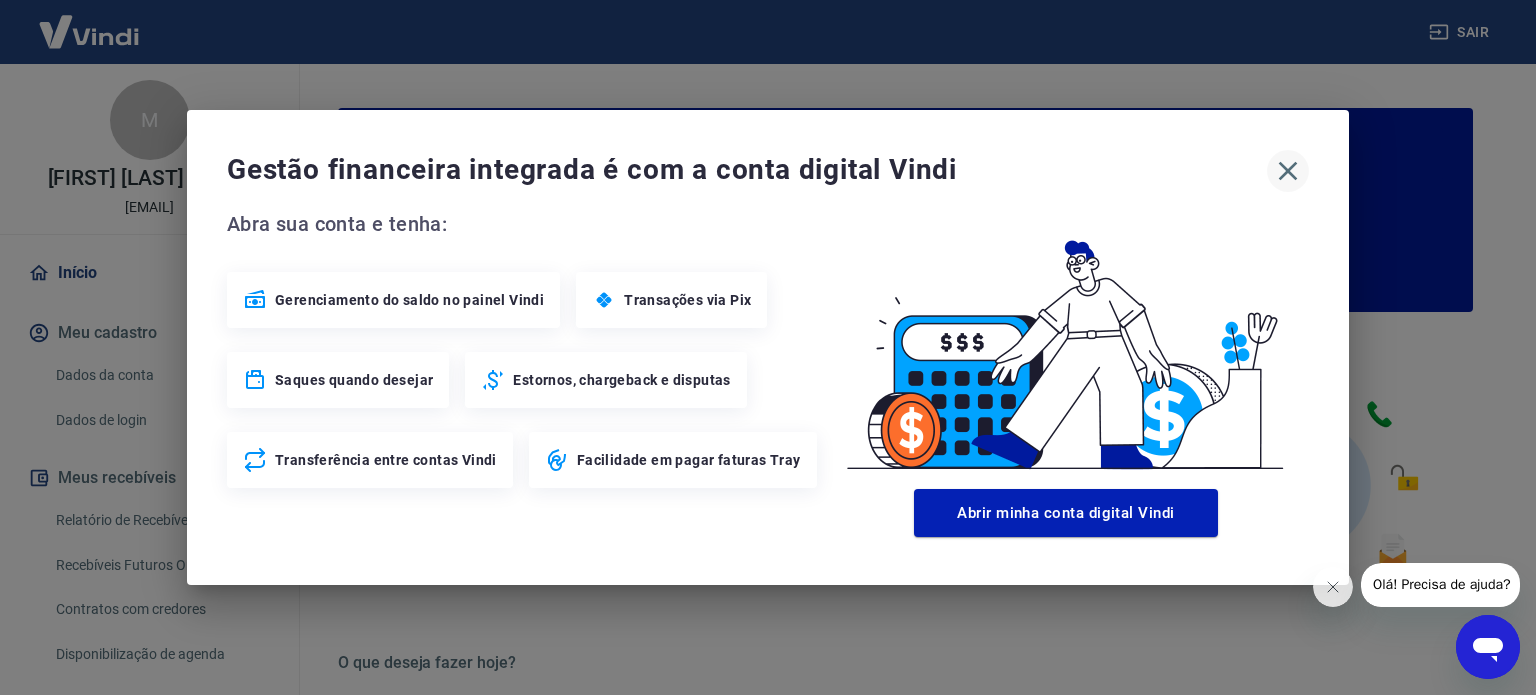 click 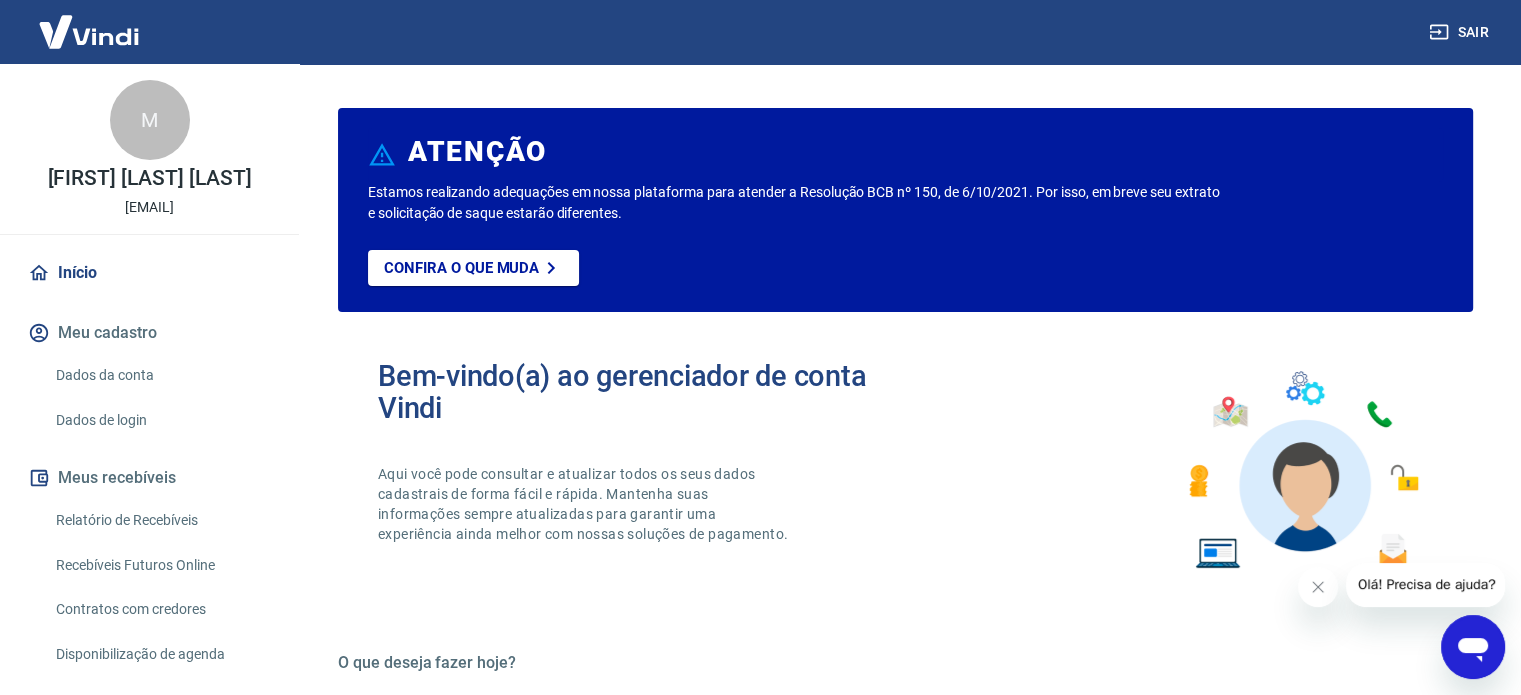 click on "Relatório de Recebíveis" at bounding box center (161, 520) 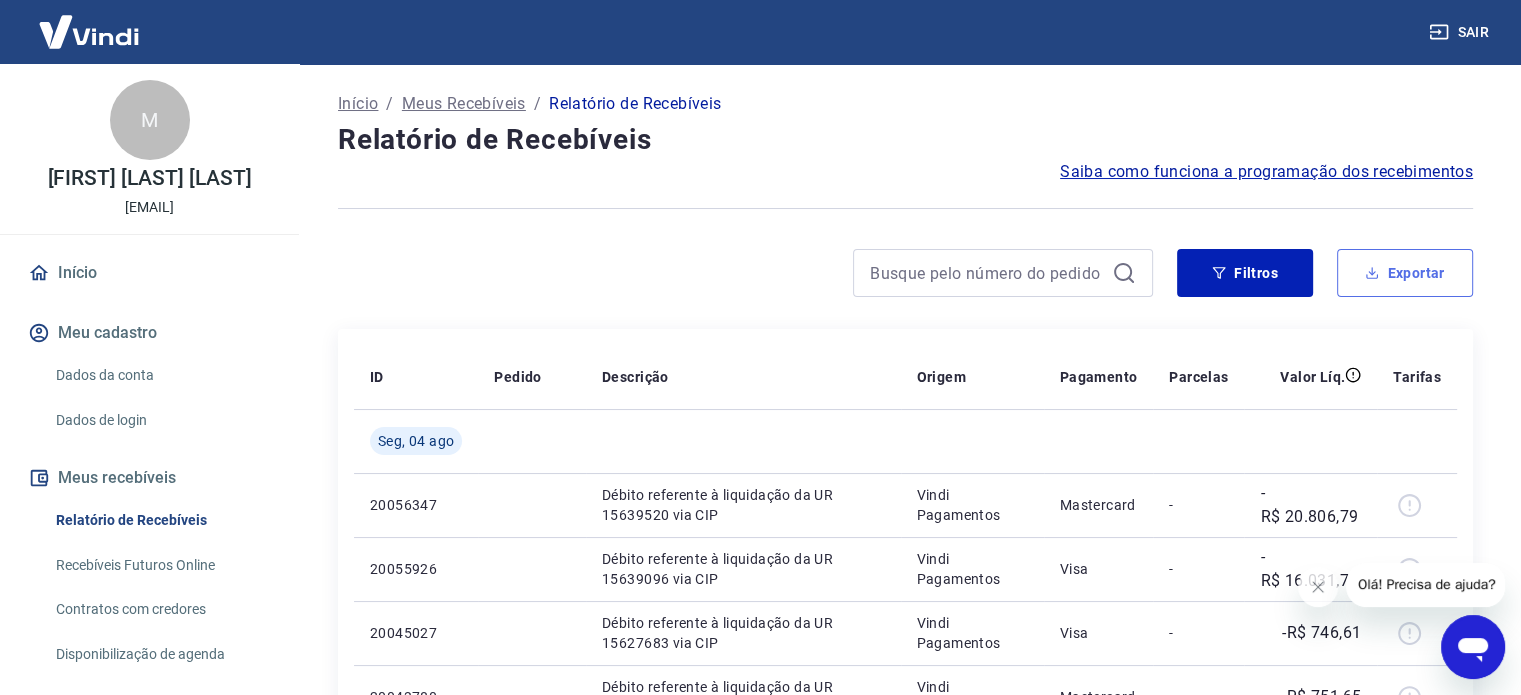 click on "Exportar" at bounding box center [1405, 273] 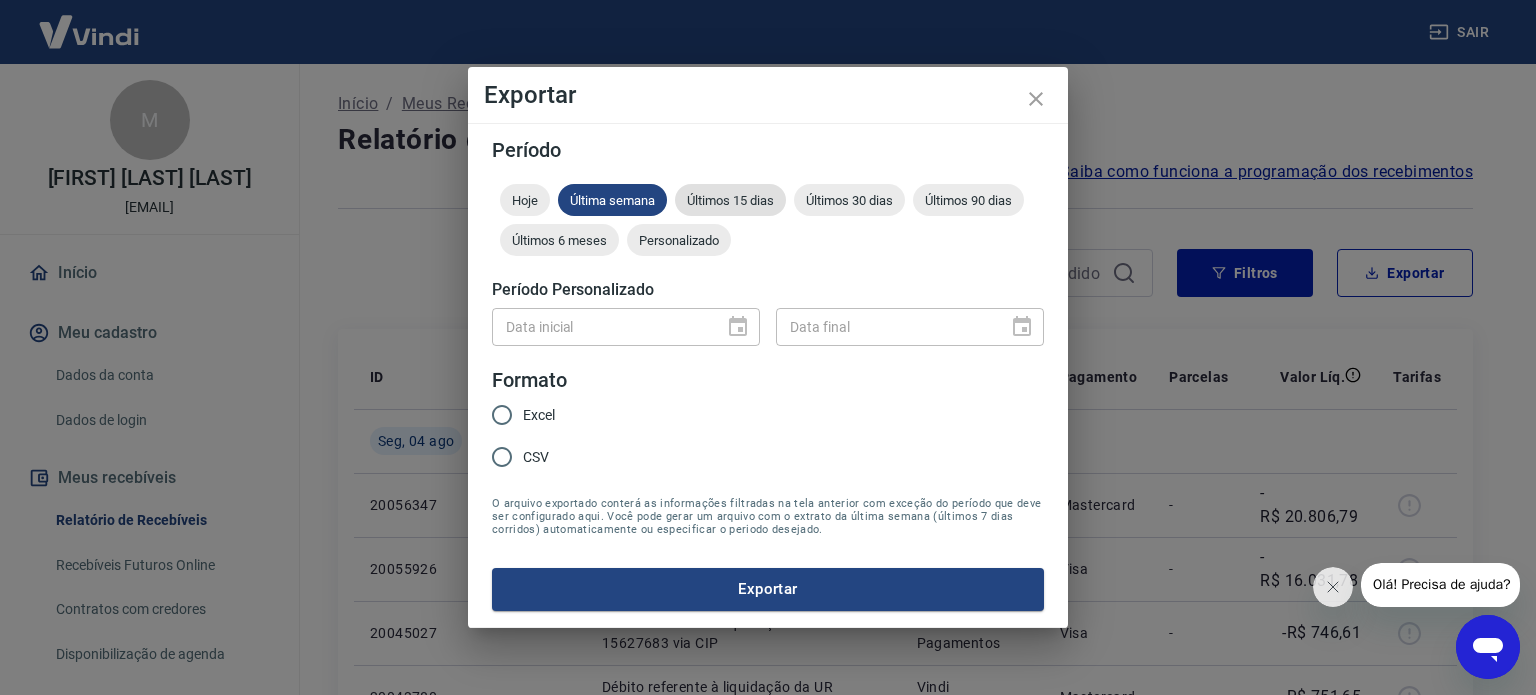 click on "Últimos 15 dias" at bounding box center [730, 200] 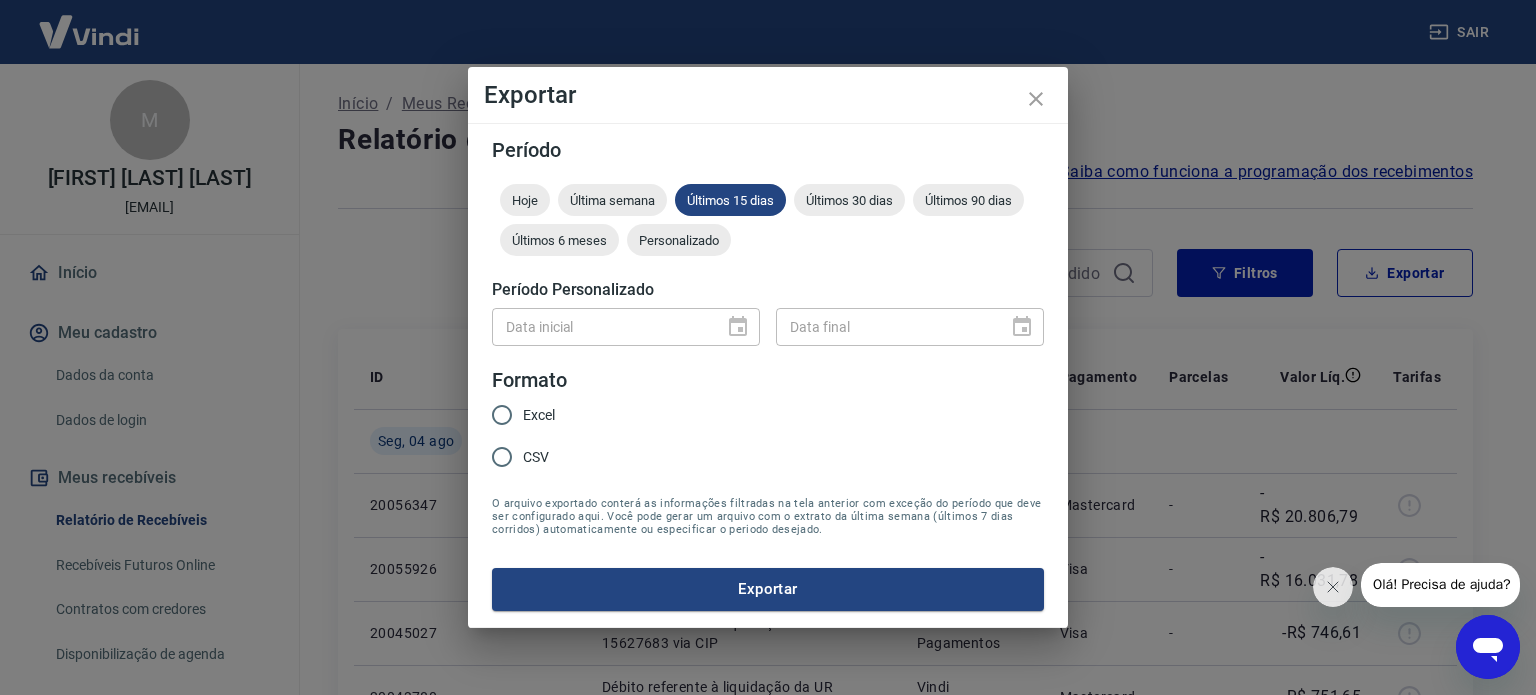 click on "Excel" at bounding box center (502, 415) 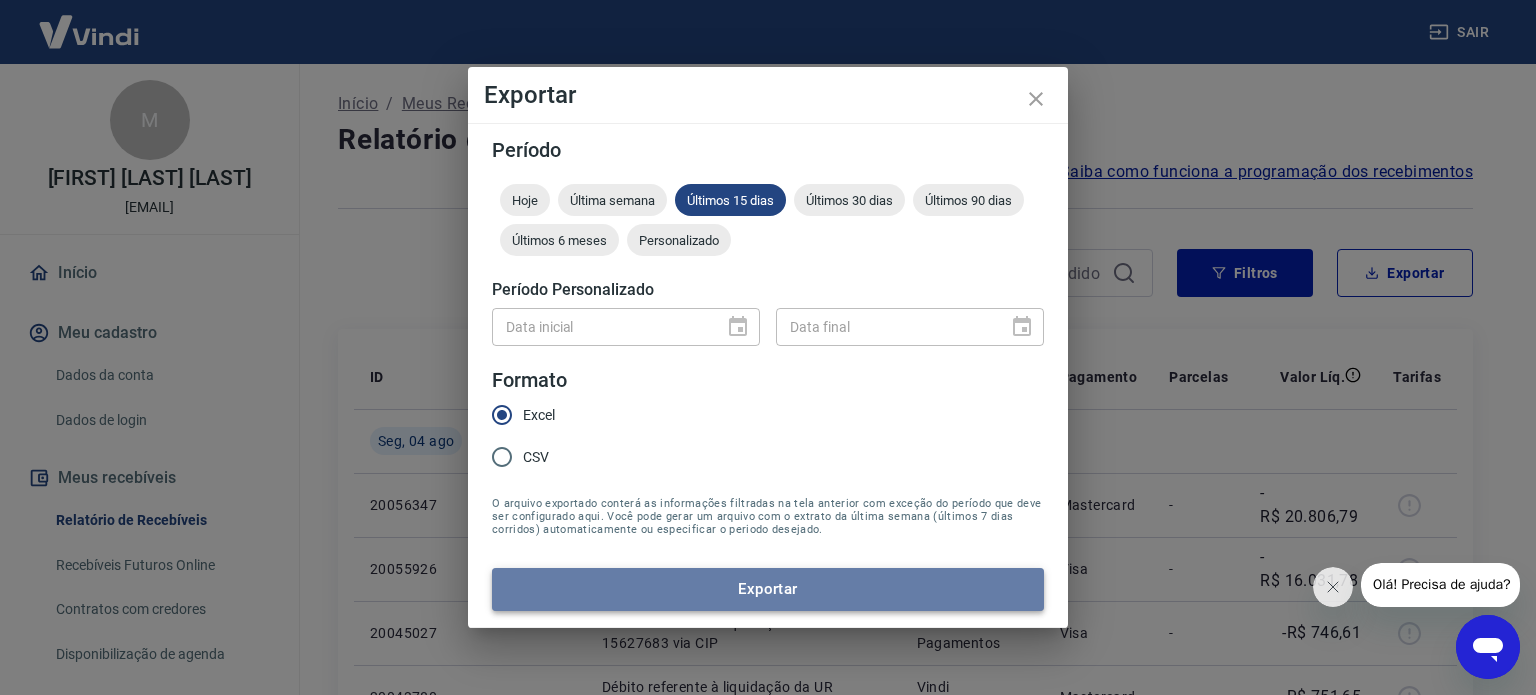 click on "Exportar" at bounding box center (768, 589) 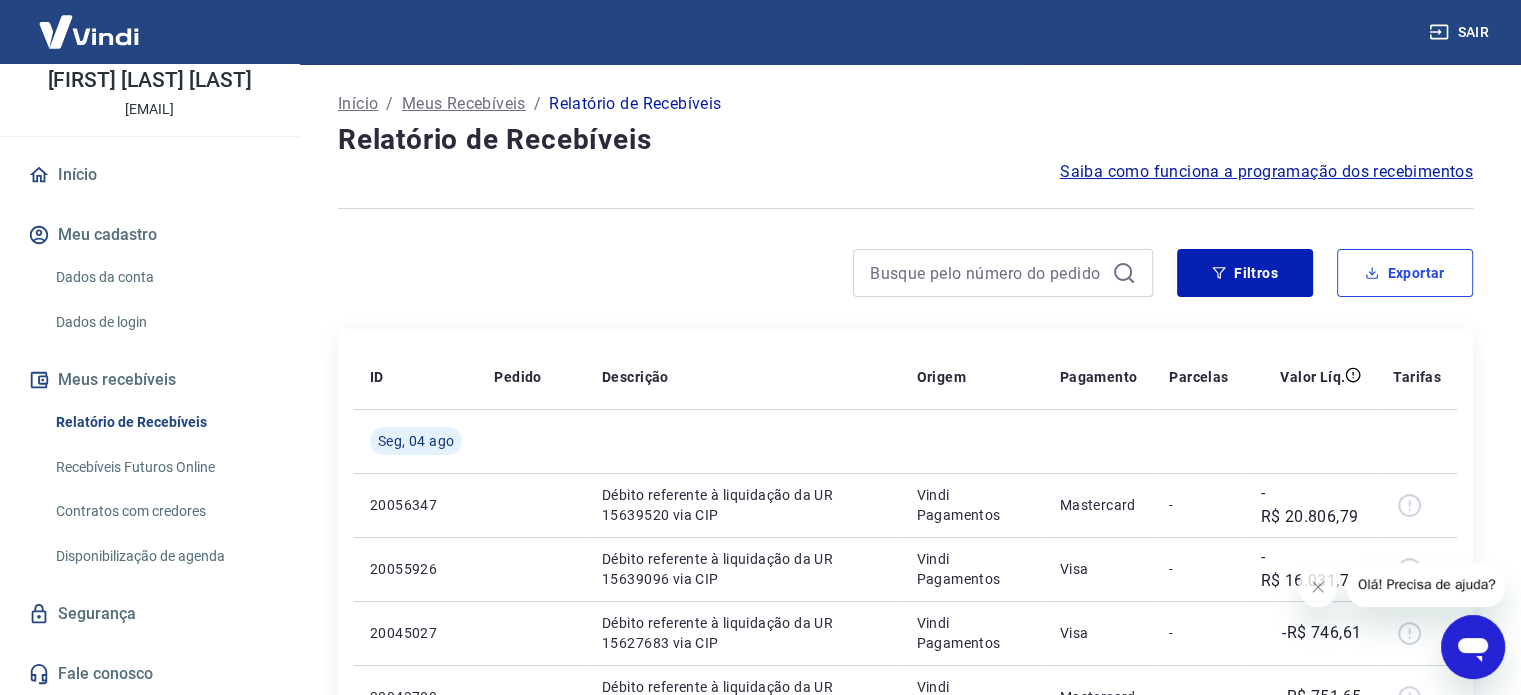 scroll, scrollTop: 99, scrollLeft: 0, axis: vertical 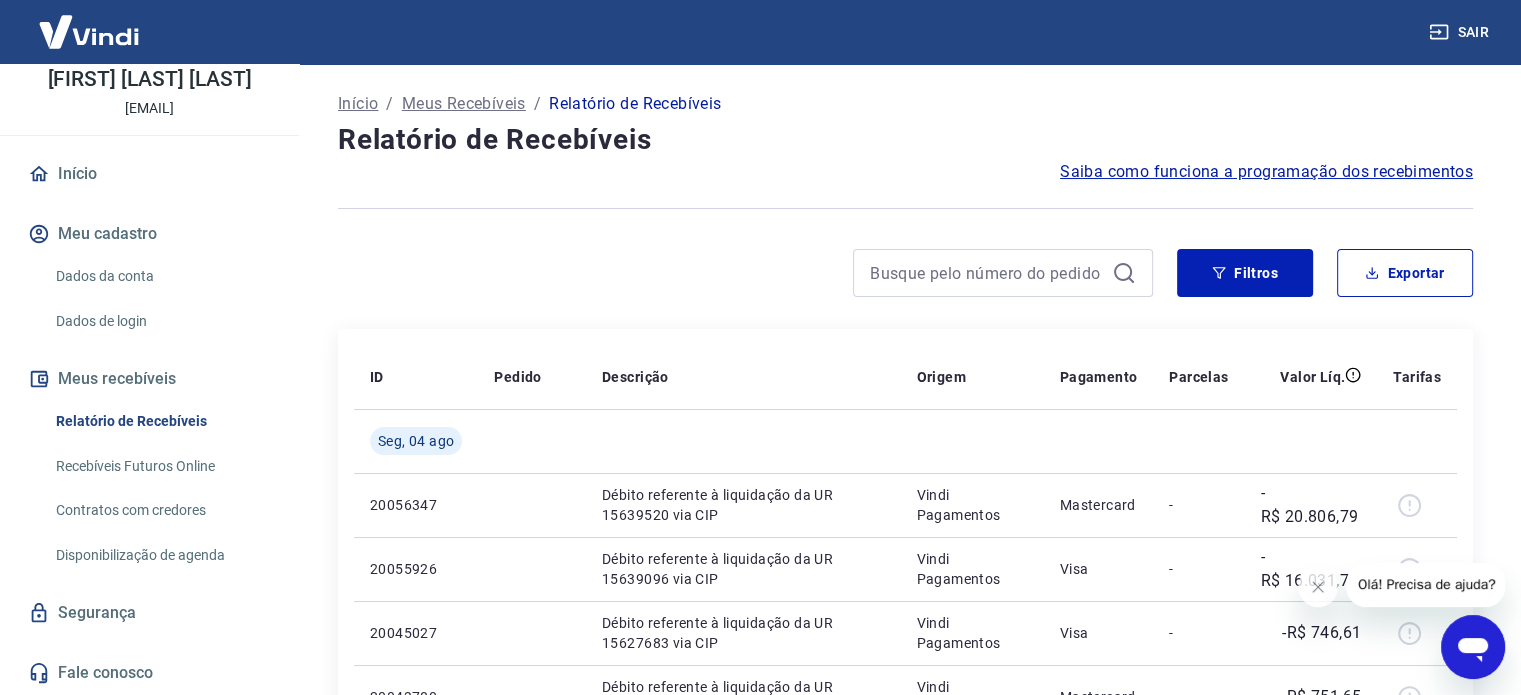 click at bounding box center [1003, 273] 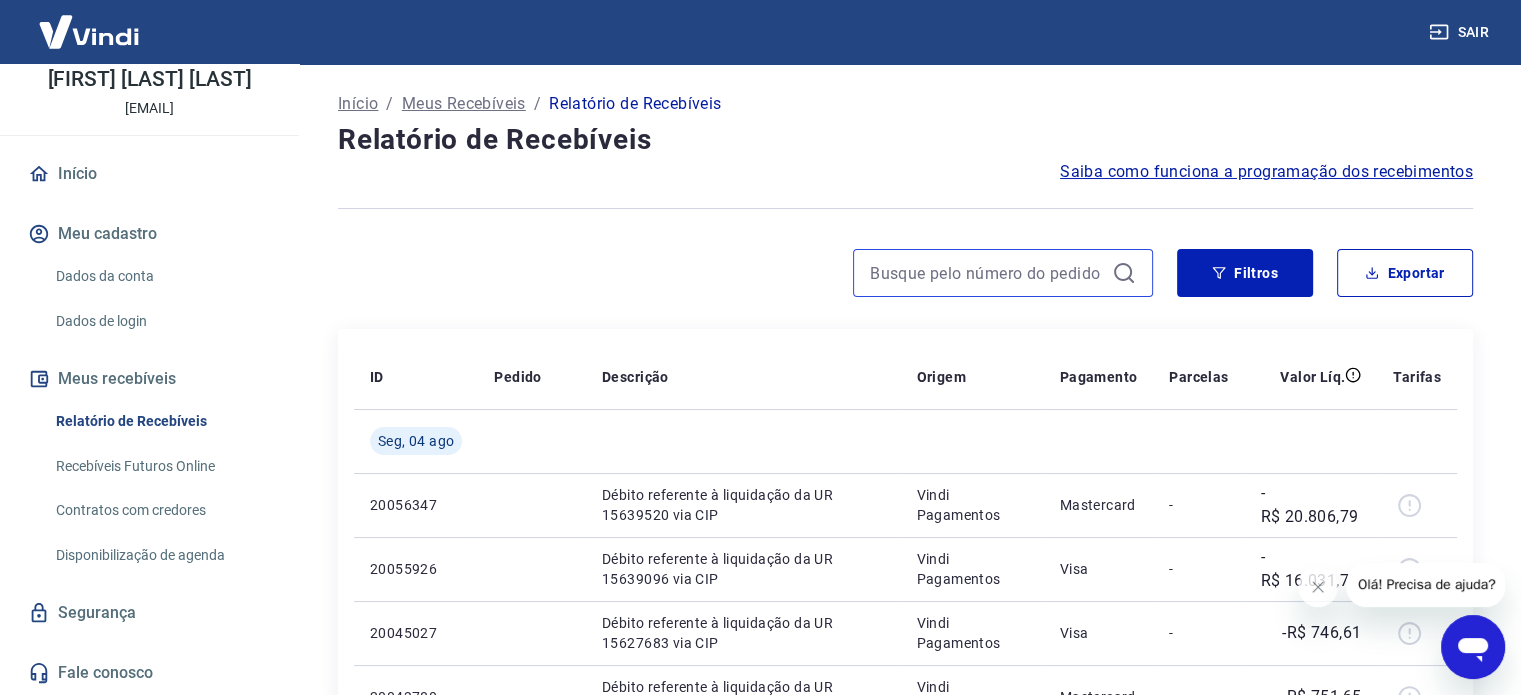 click at bounding box center [987, 273] 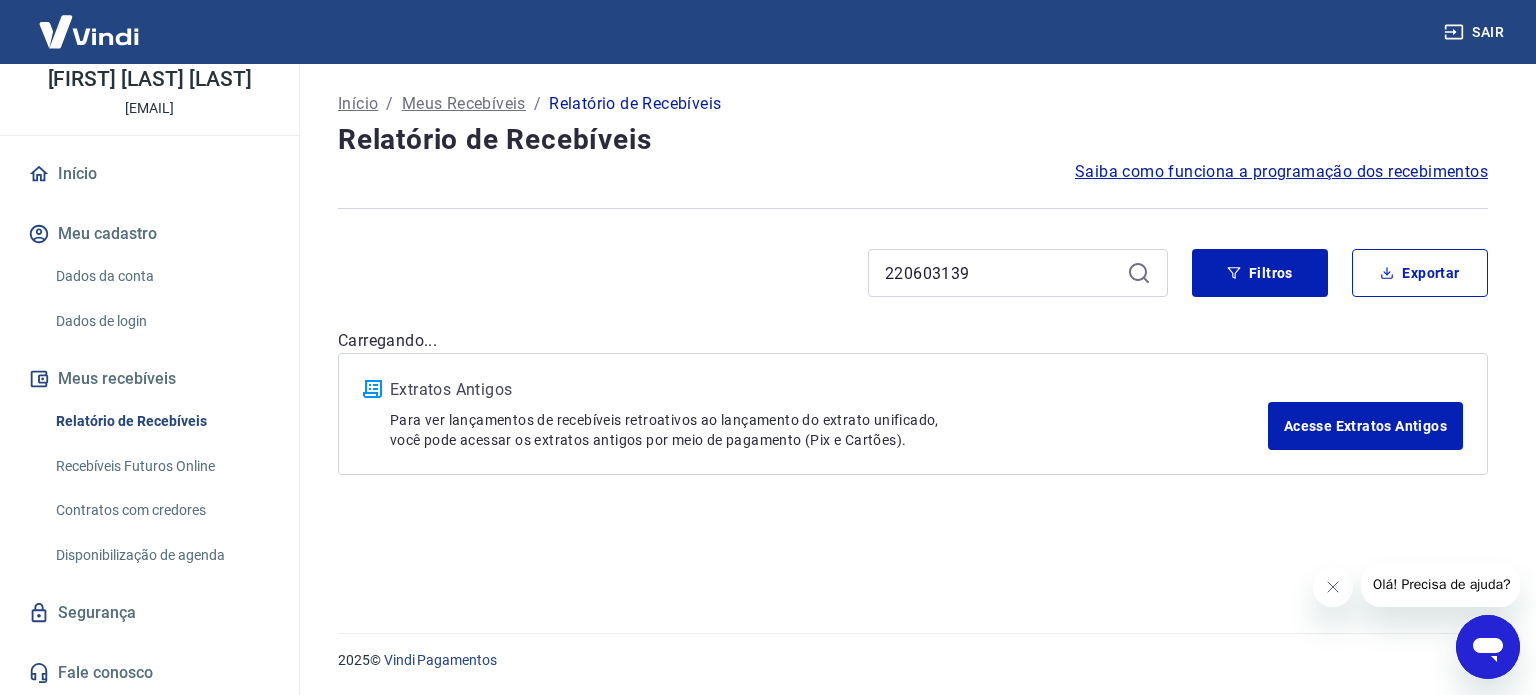 click on "220603139" at bounding box center (1018, 273) 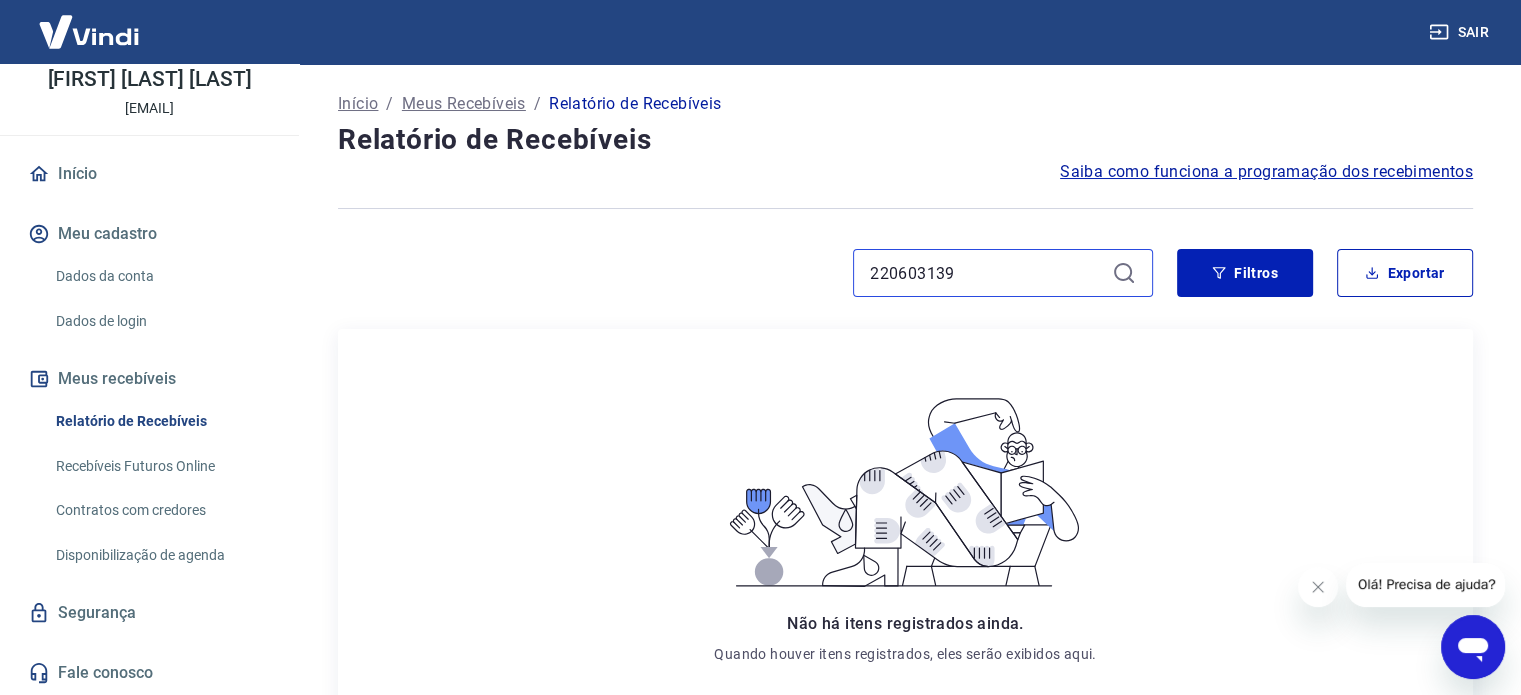 click on "220603139" at bounding box center [987, 273] 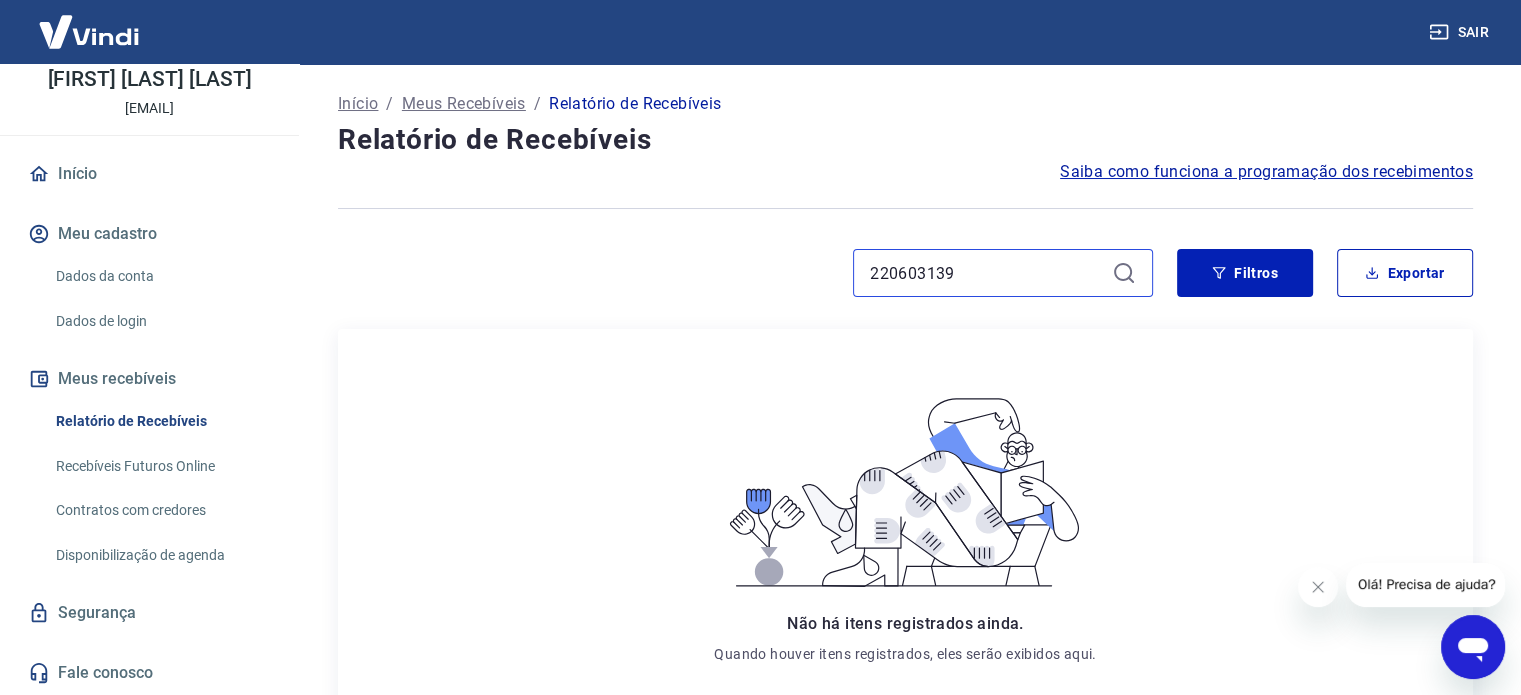 drag, startPoint x: 977, startPoint y: 266, endPoint x: 744, endPoint y: 280, distance: 233.42023 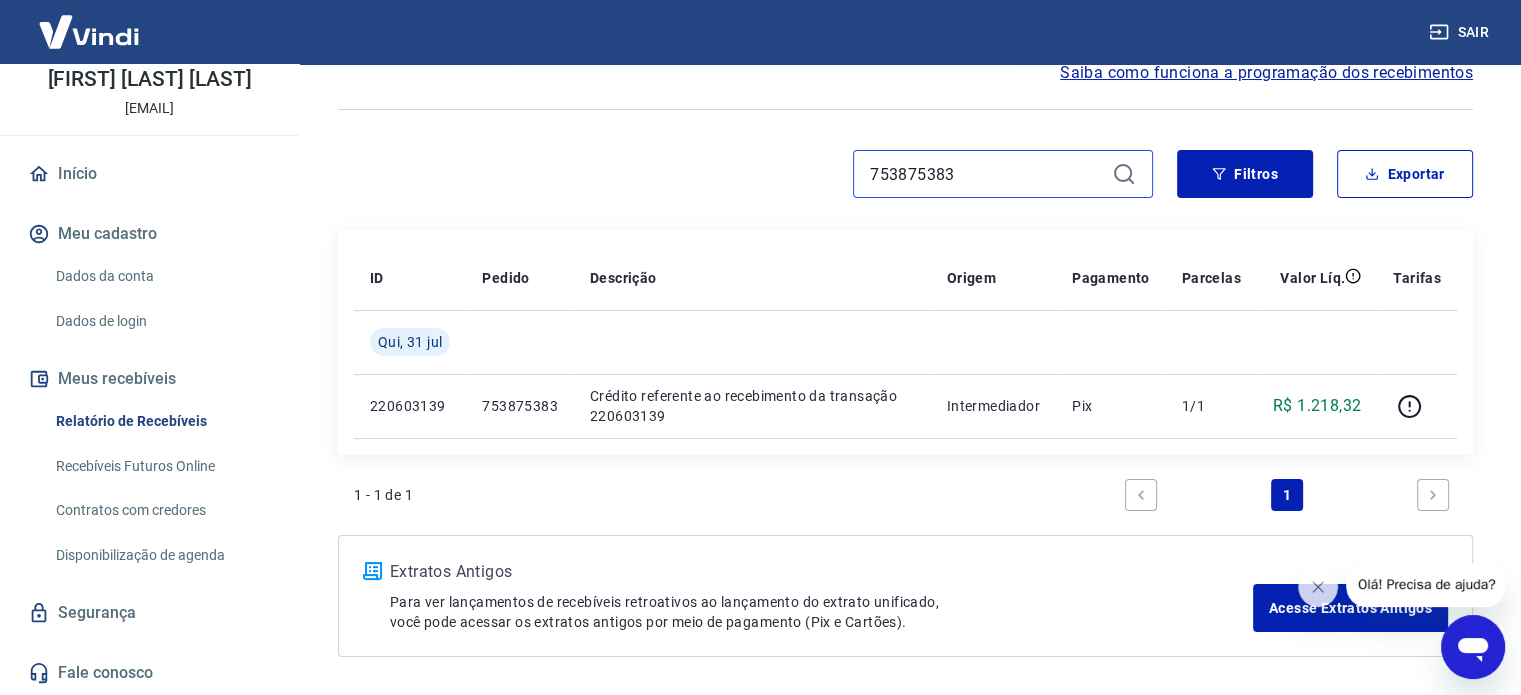 scroll, scrollTop: 100, scrollLeft: 0, axis: vertical 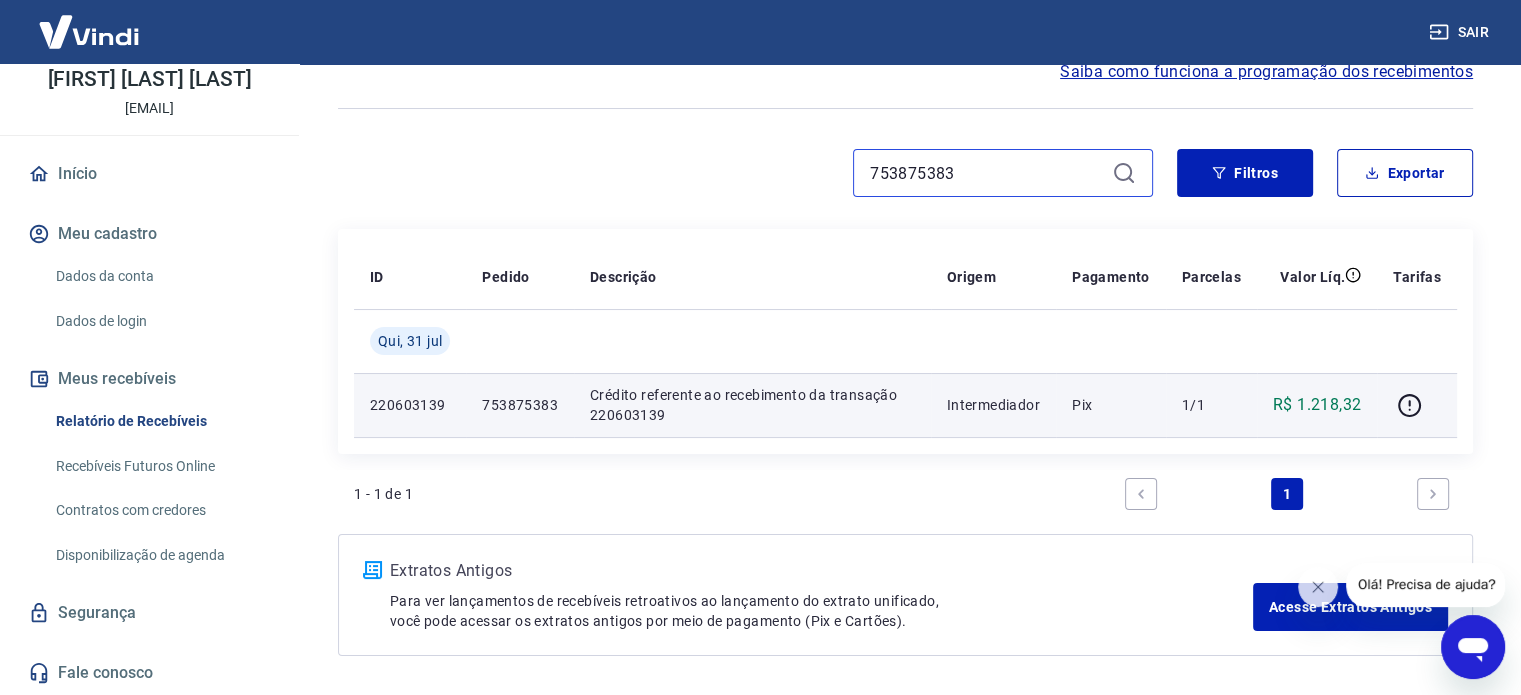 type on "753875383" 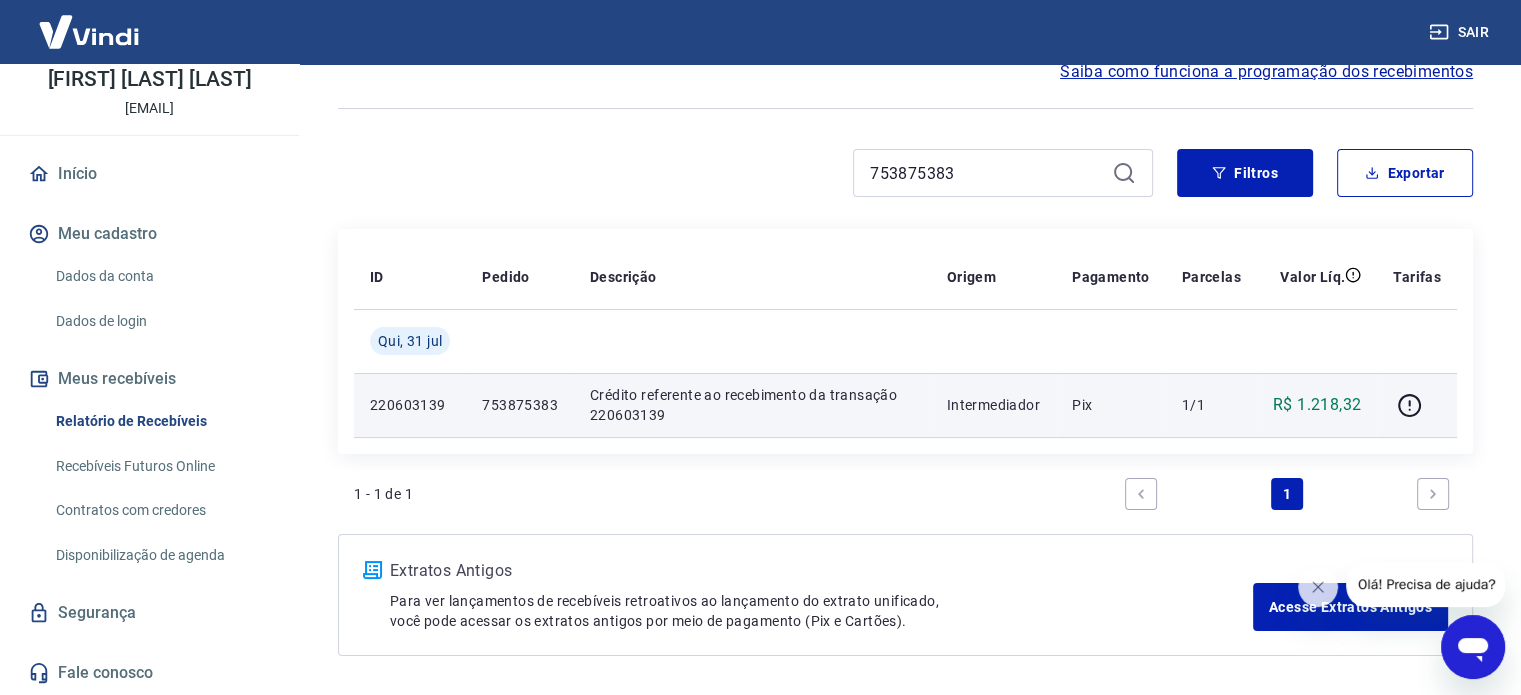 click on "220603139" at bounding box center (410, 405) 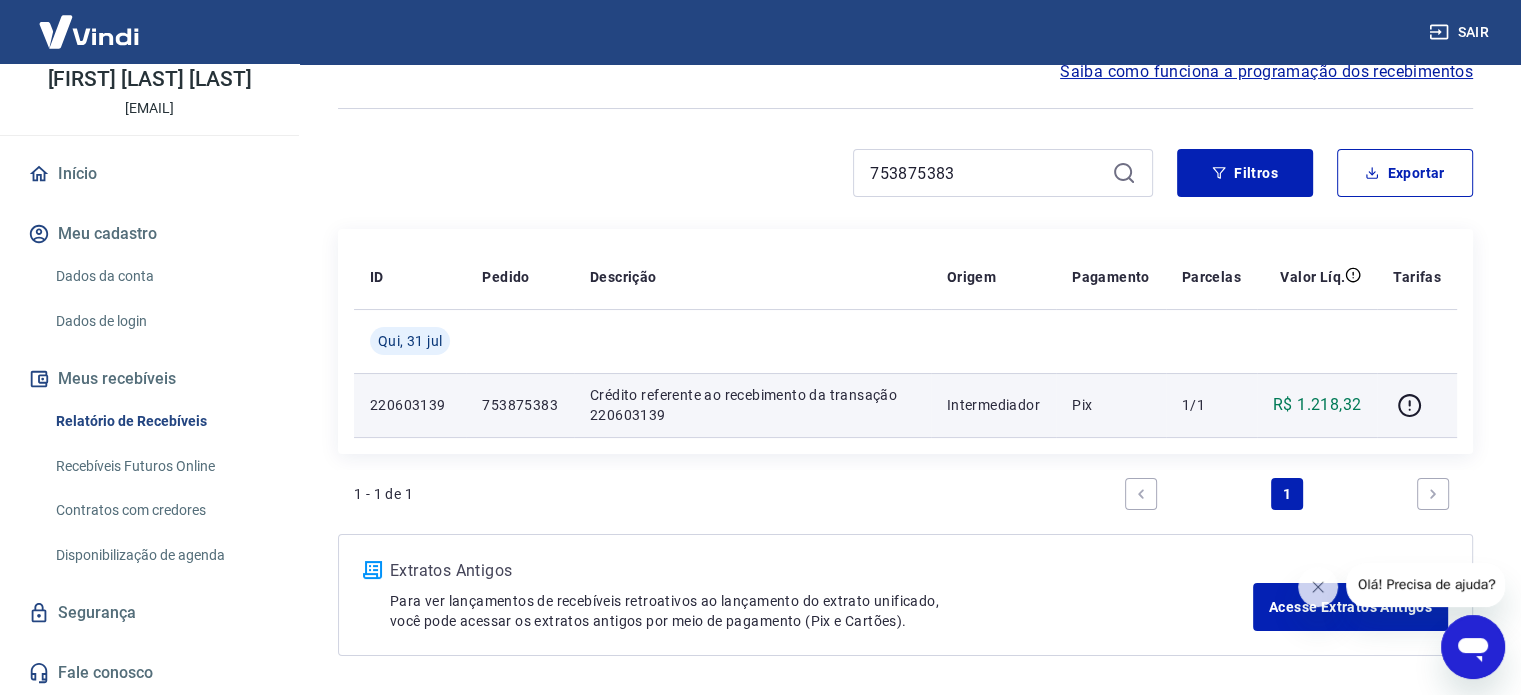 click on "Crédito referente ao recebimento da transação 220603139" at bounding box center [752, 405] 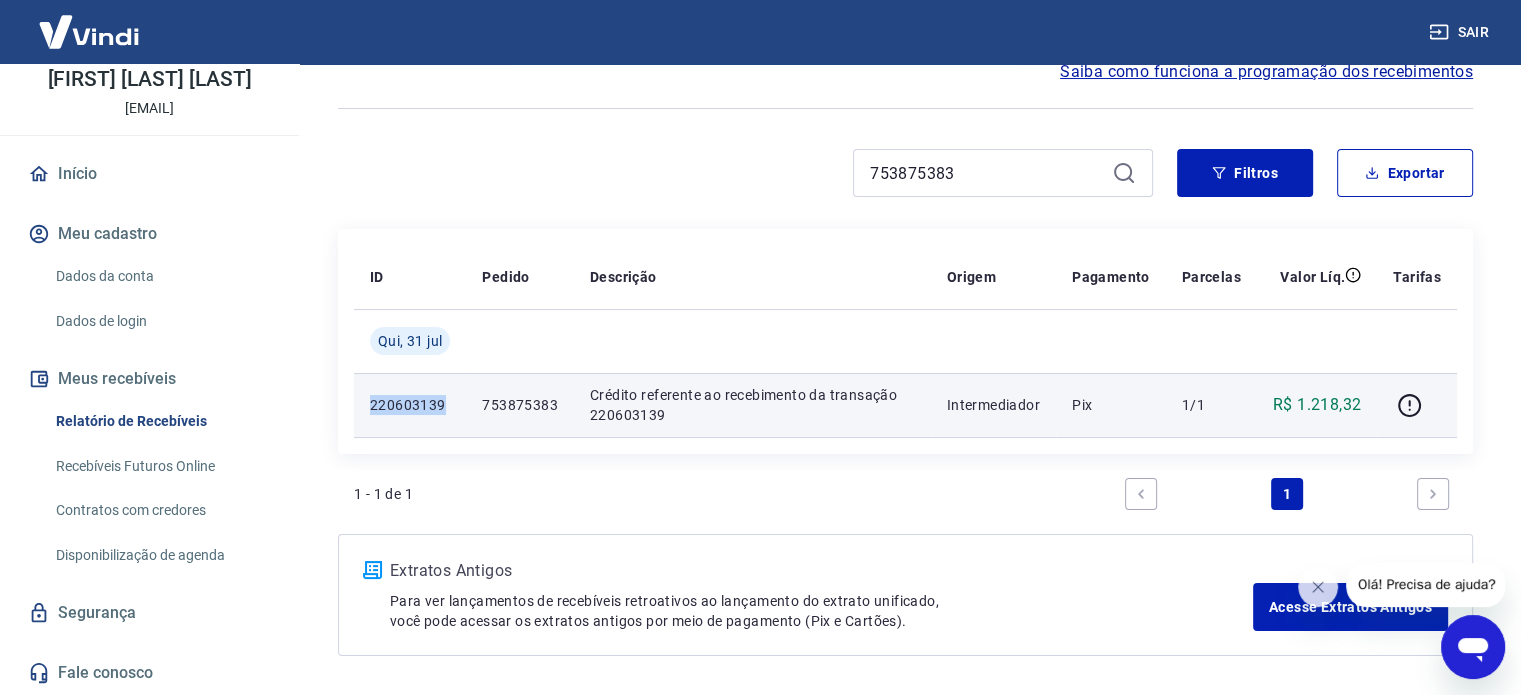 drag, startPoint x: 447, startPoint y: 406, endPoint x: 364, endPoint y: 412, distance: 83.21658 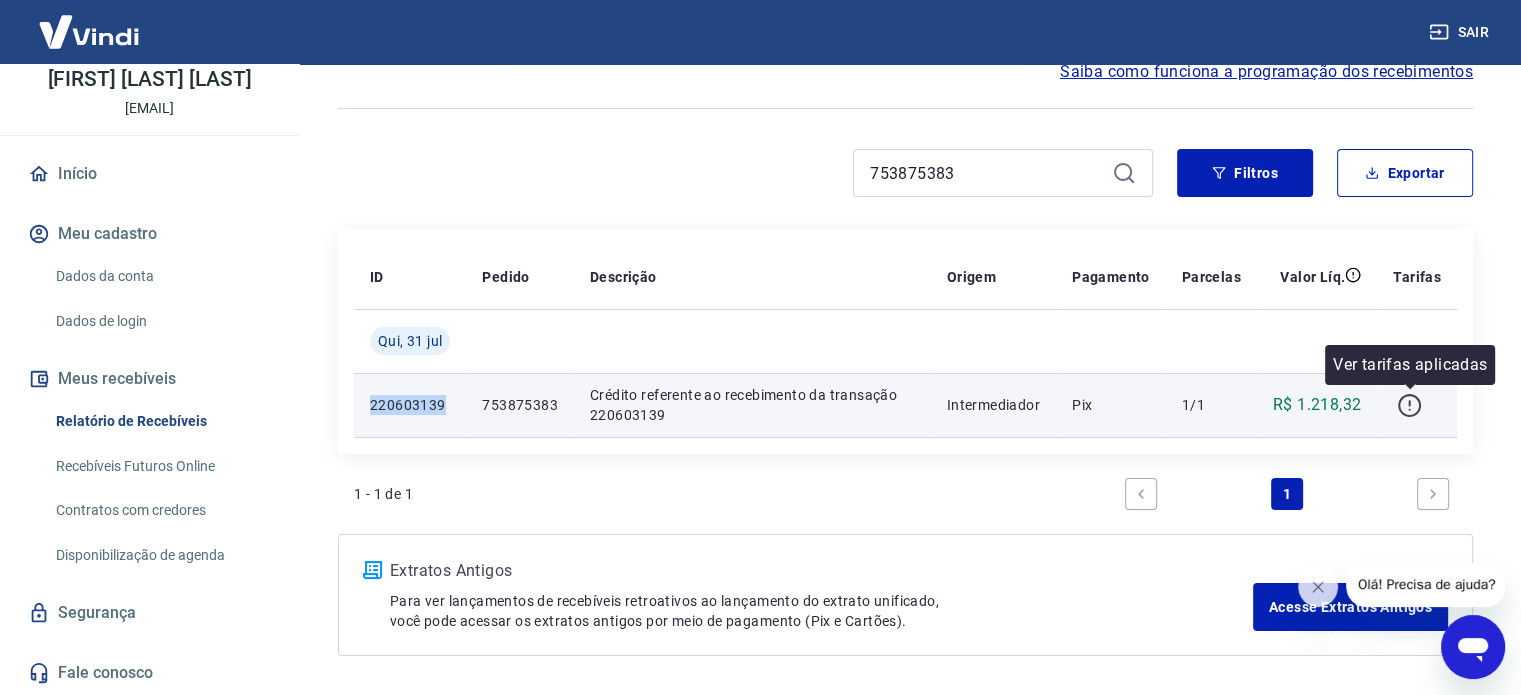click 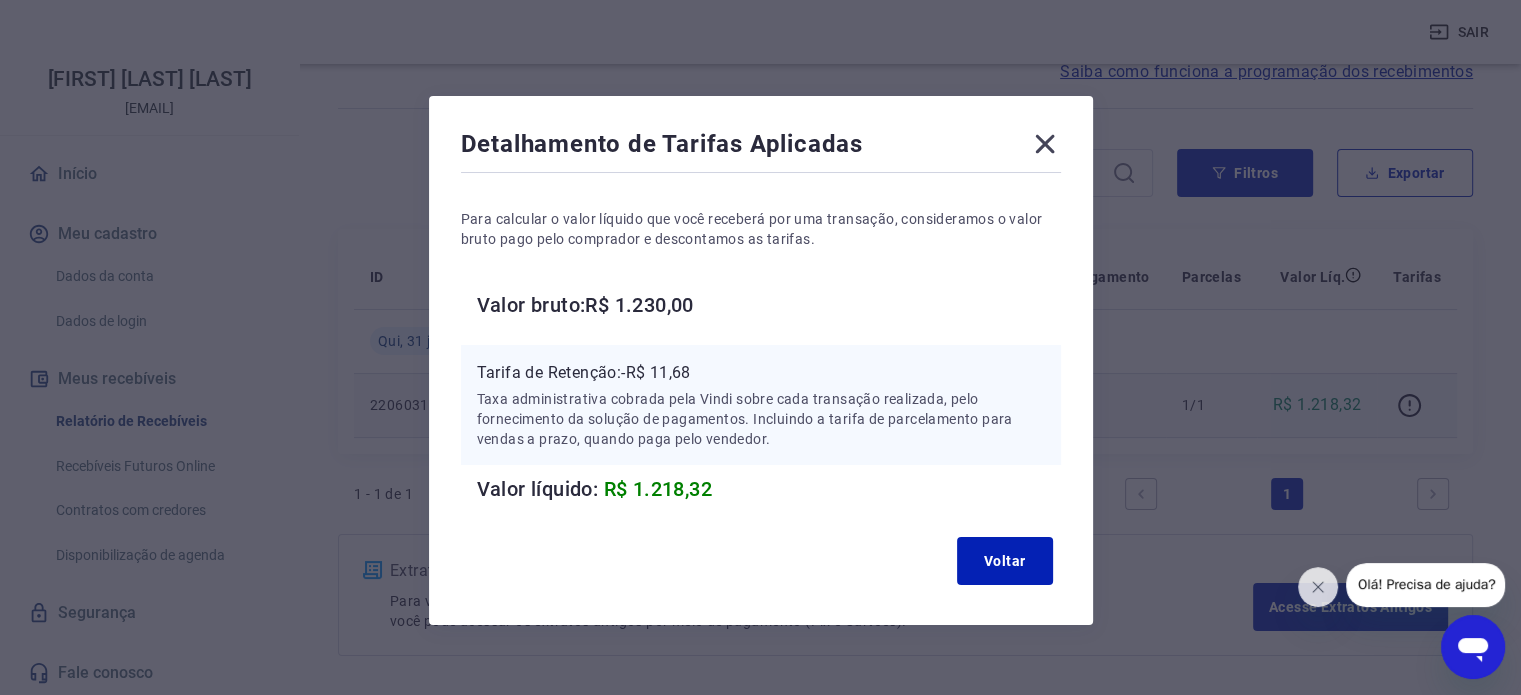 click 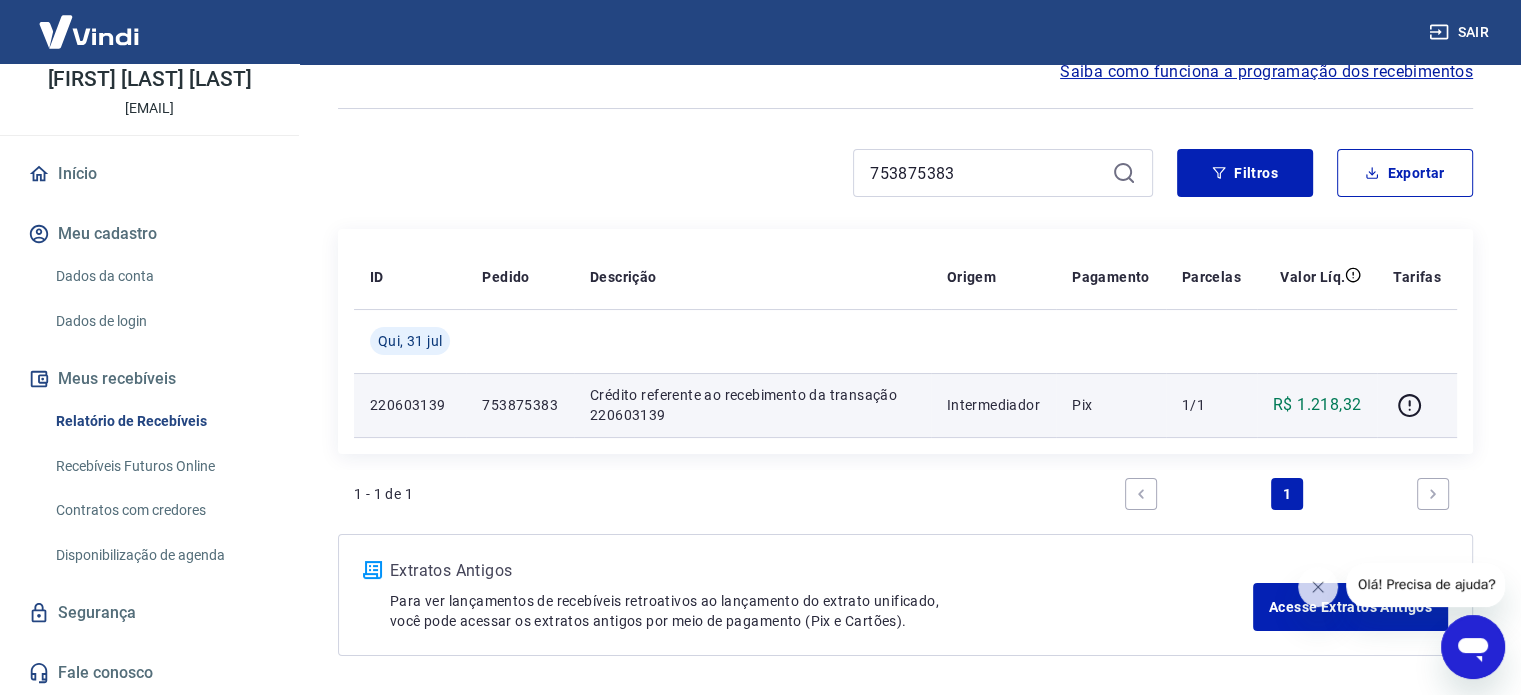 scroll, scrollTop: 120, scrollLeft: 0, axis: vertical 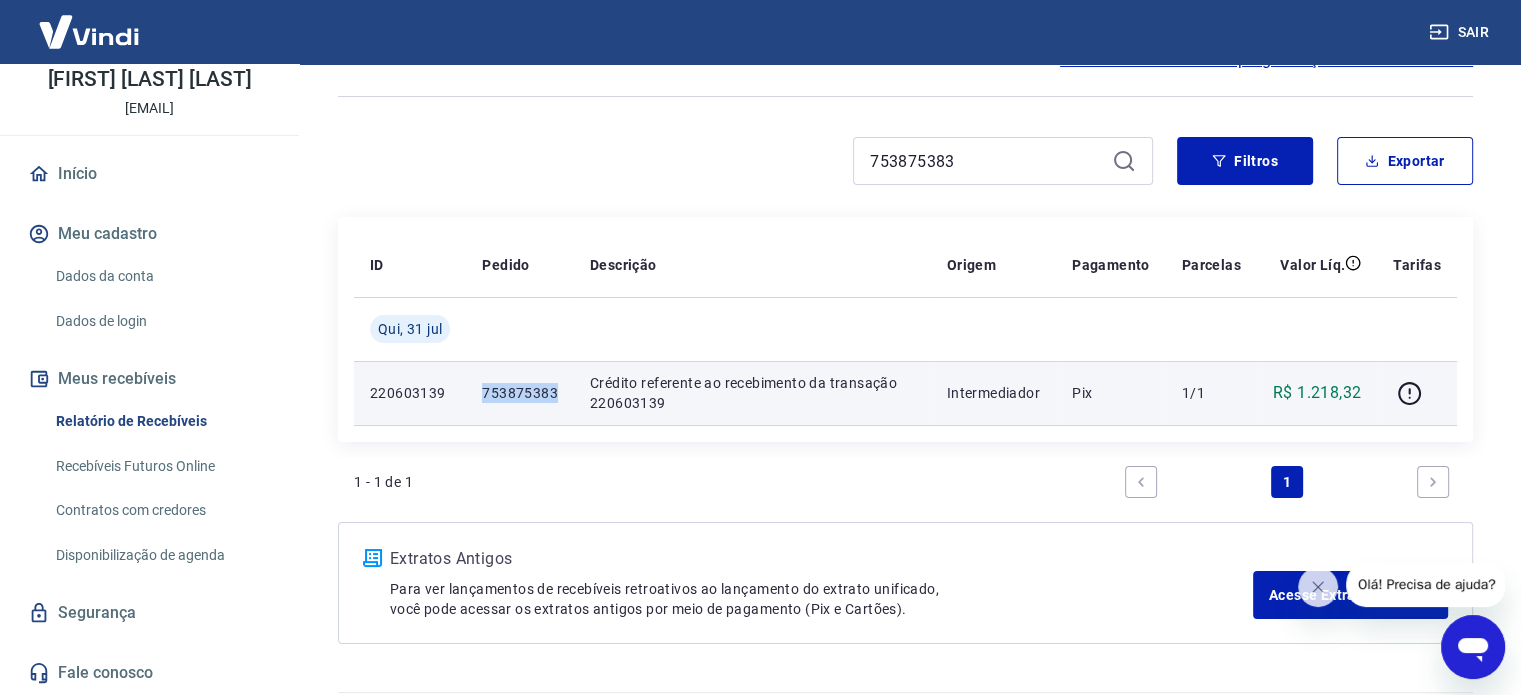 drag, startPoint x: 487, startPoint y: 393, endPoint x: 556, endPoint y: 402, distance: 69.58448 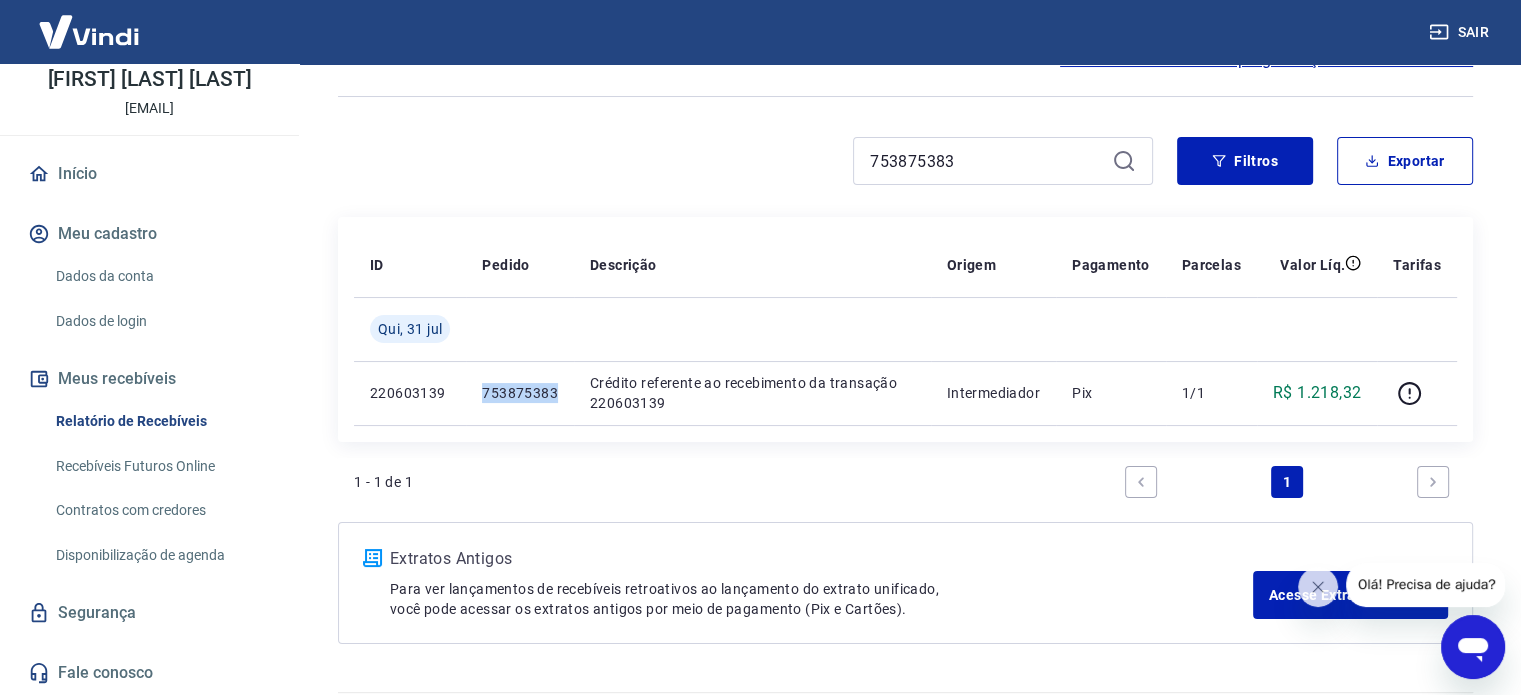 copy on "753875383" 